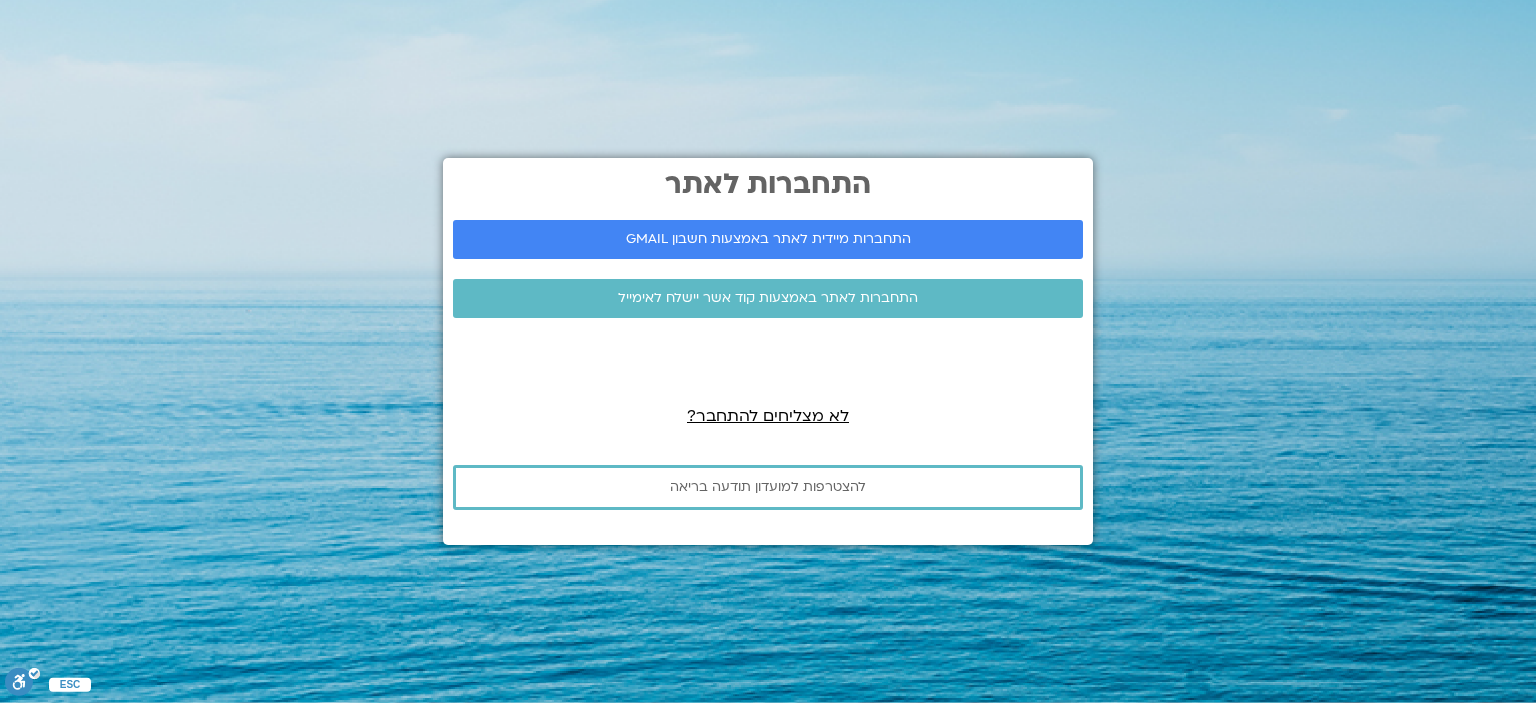 scroll, scrollTop: 0, scrollLeft: 0, axis: both 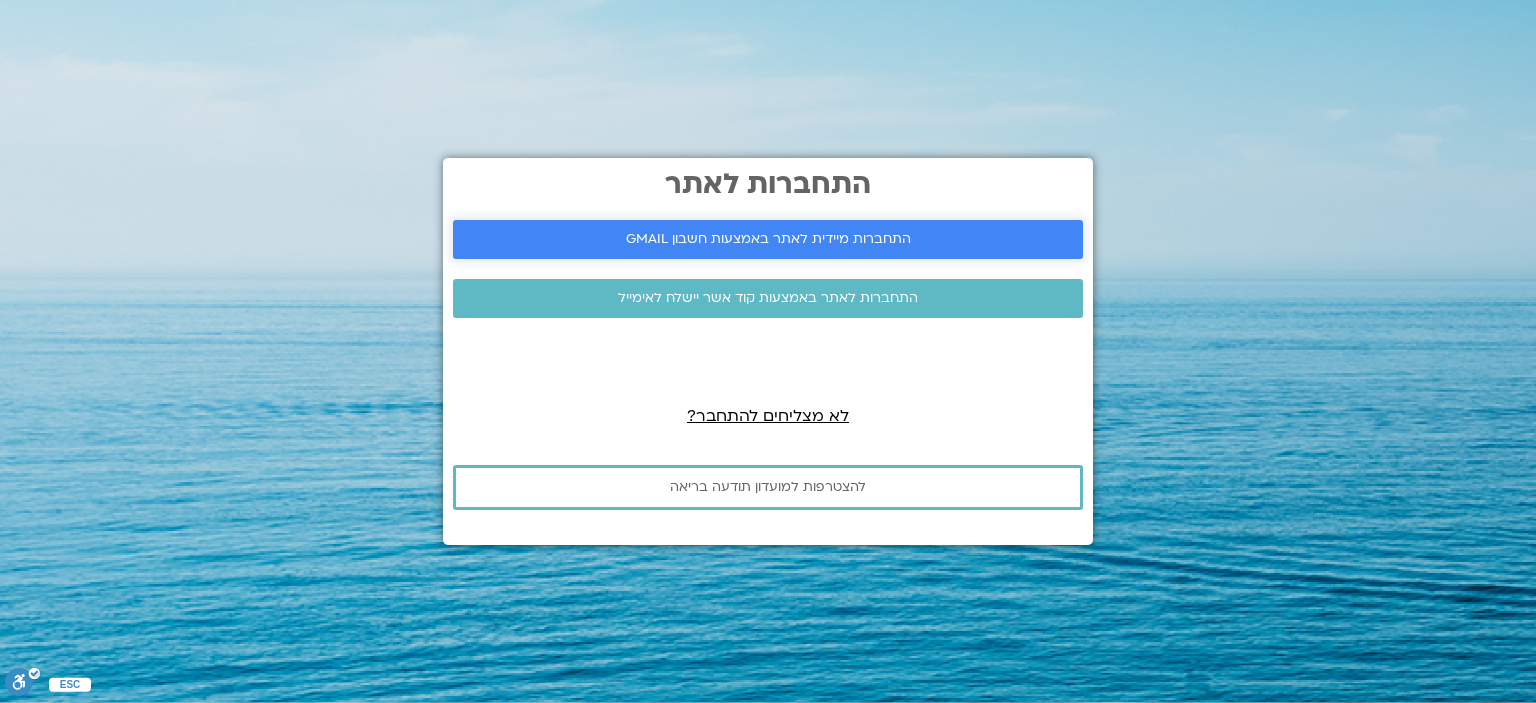 click on "התחברות מיידית לאתר באמצעות חשבון GMAIL" at bounding box center [768, 239] 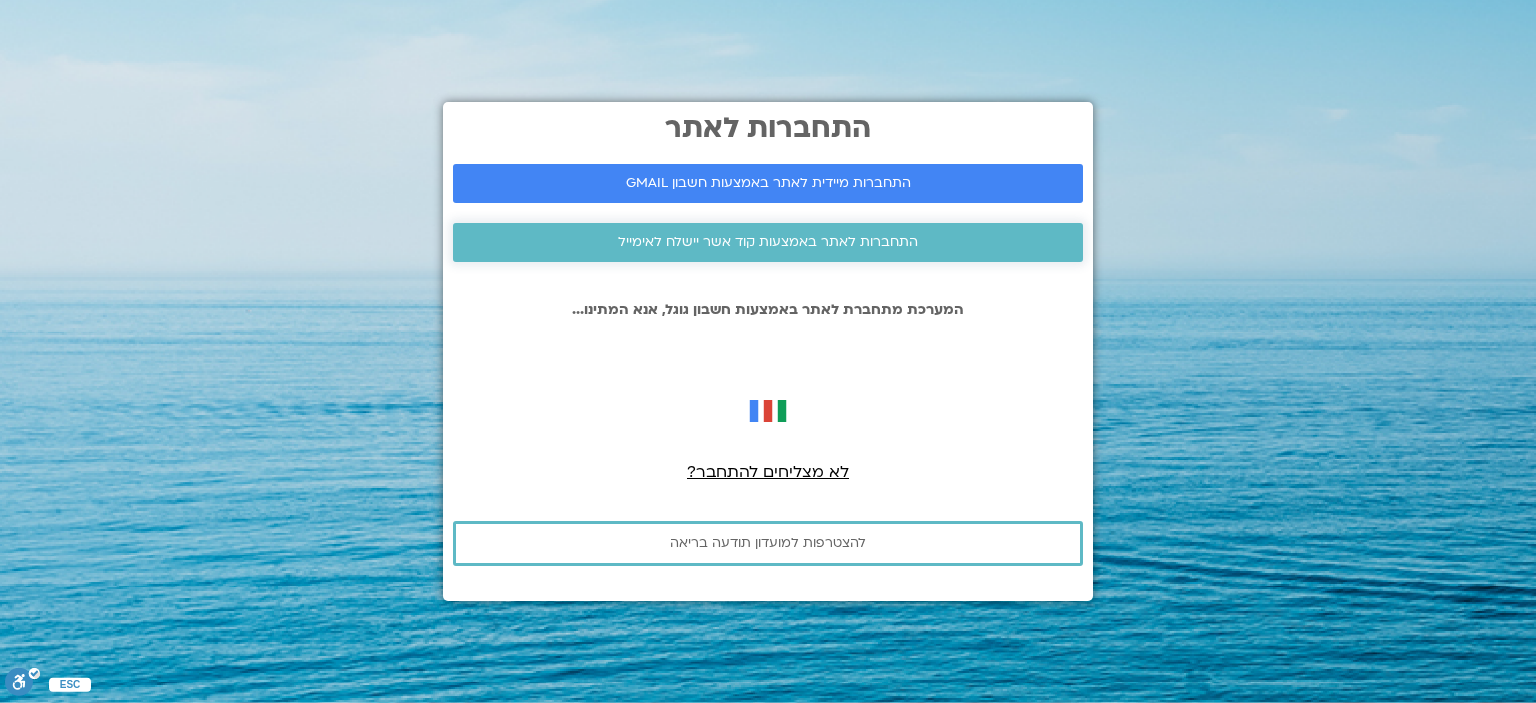 click on "התחברות לאתר באמצעות קוד אשר יישלח לאימייל" at bounding box center [768, 242] 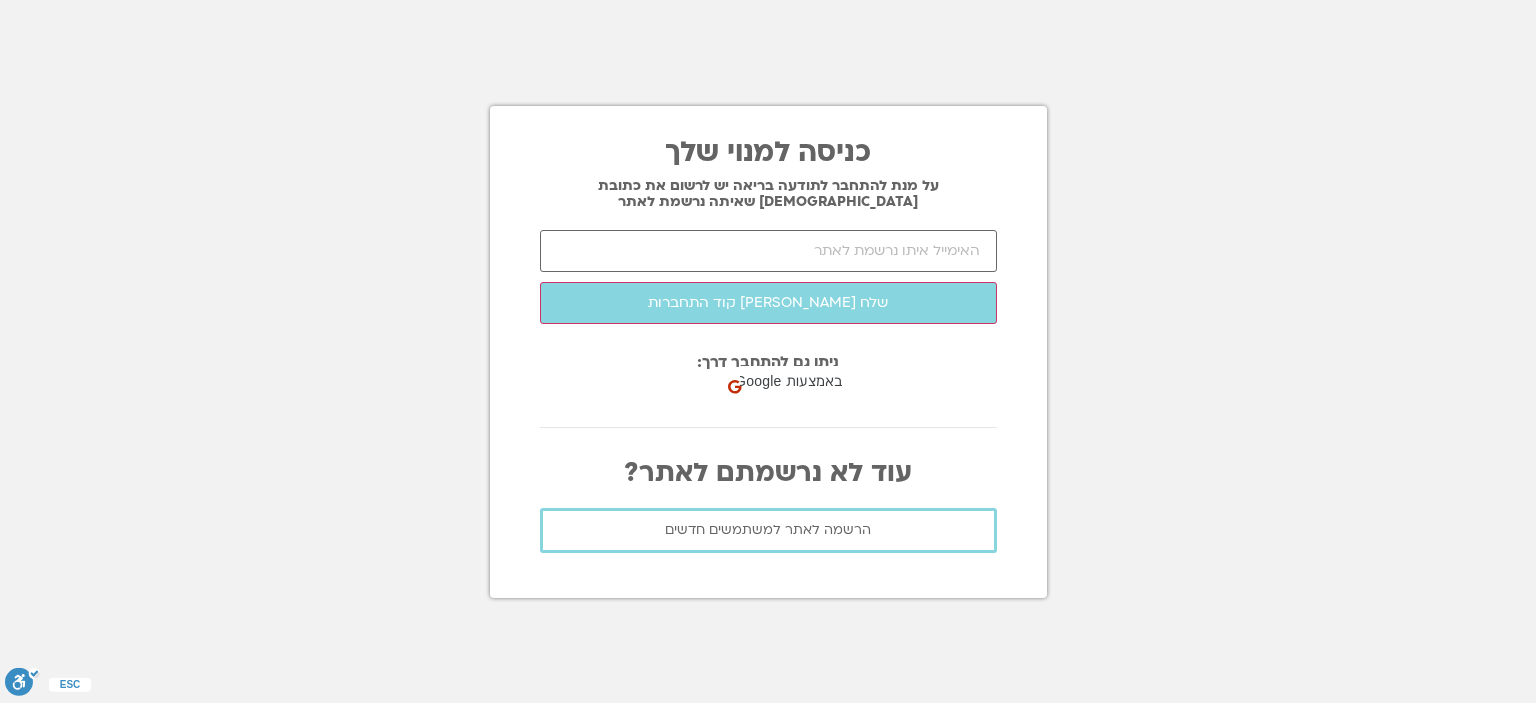 scroll, scrollTop: 0, scrollLeft: 0, axis: both 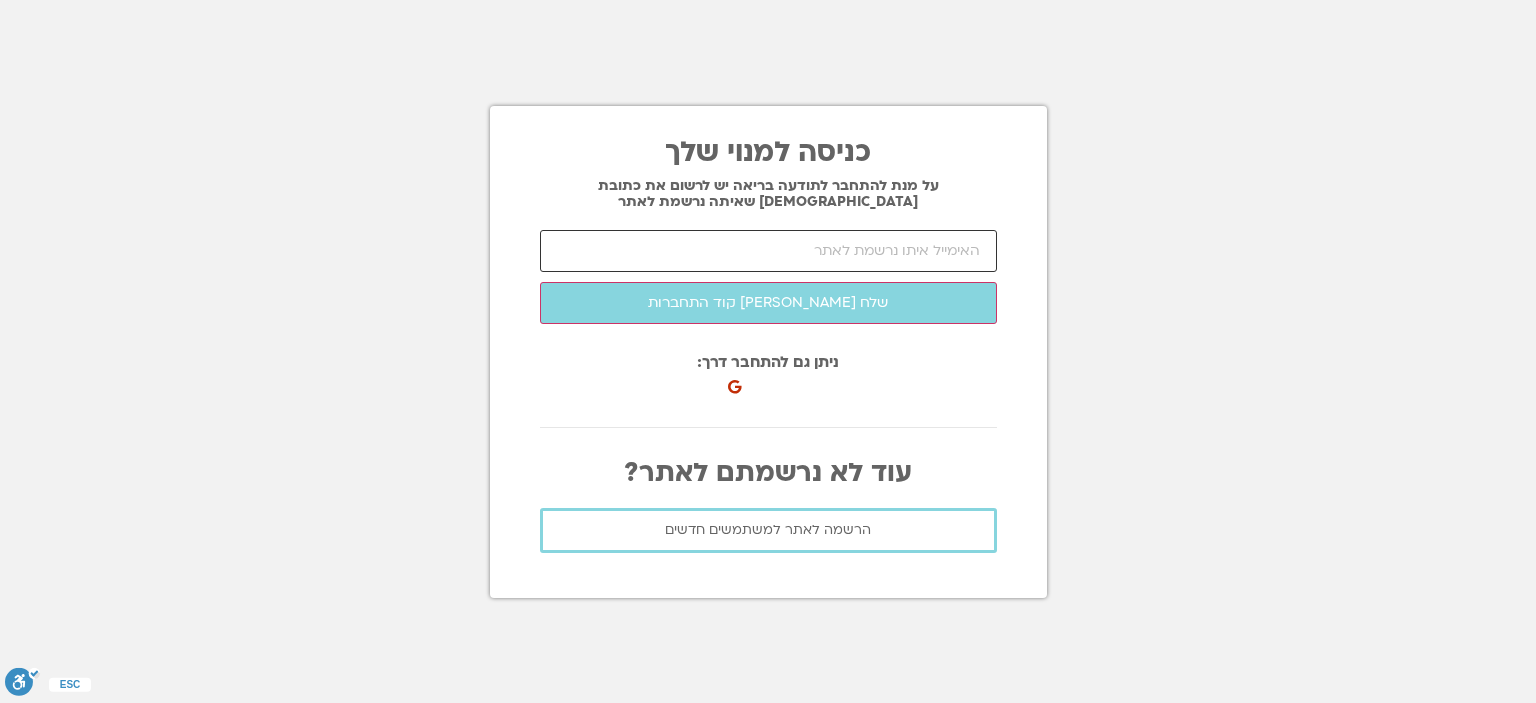 click at bounding box center [768, 251] 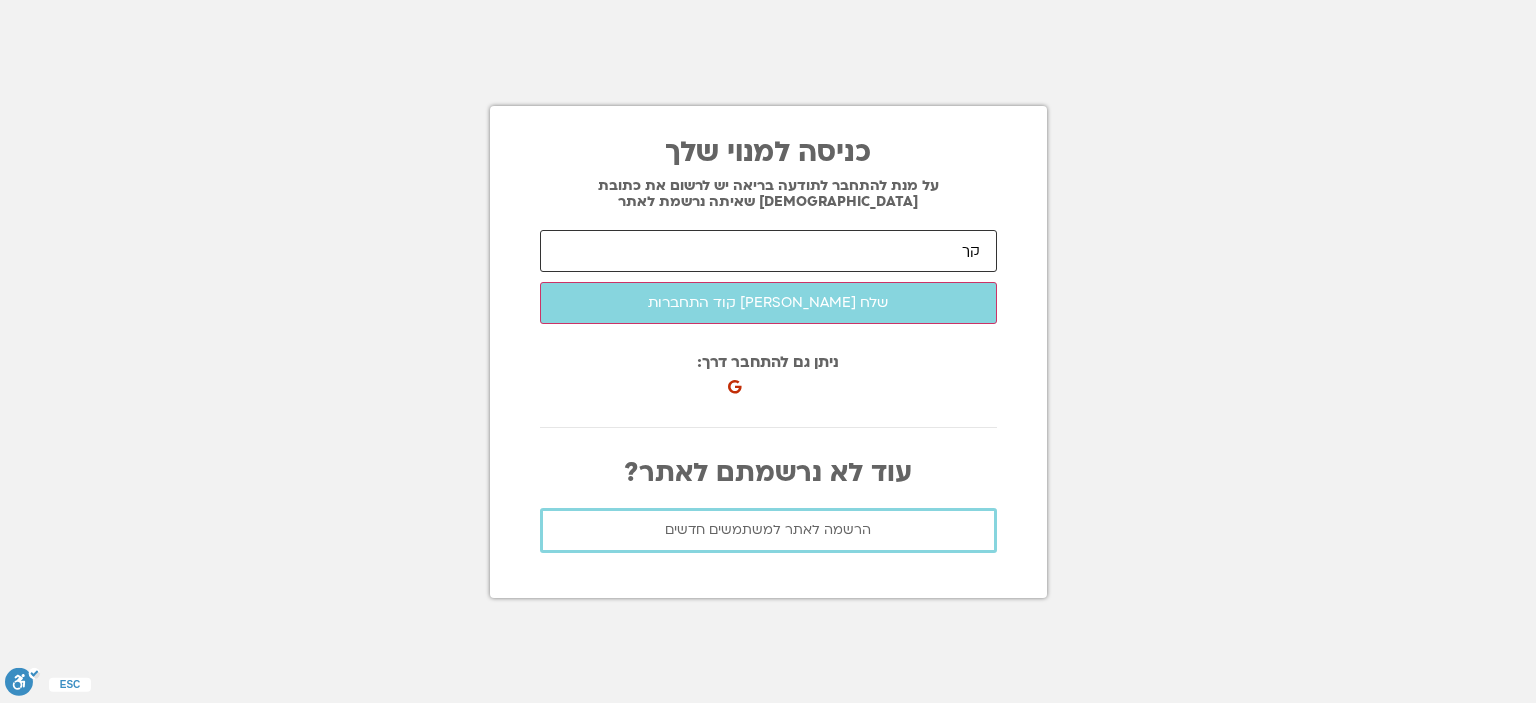 type on "ק" 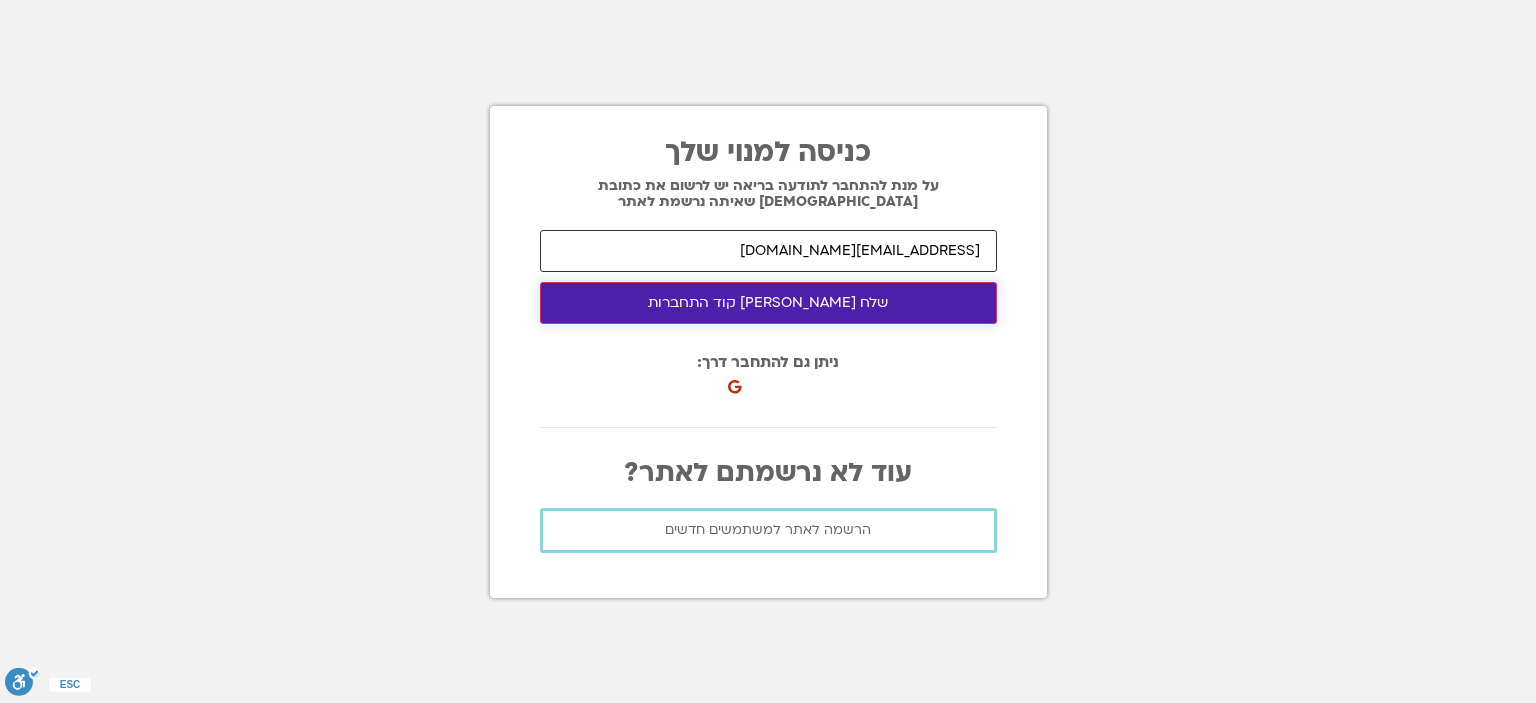 type on "ellenberg.yael@gmail.com" 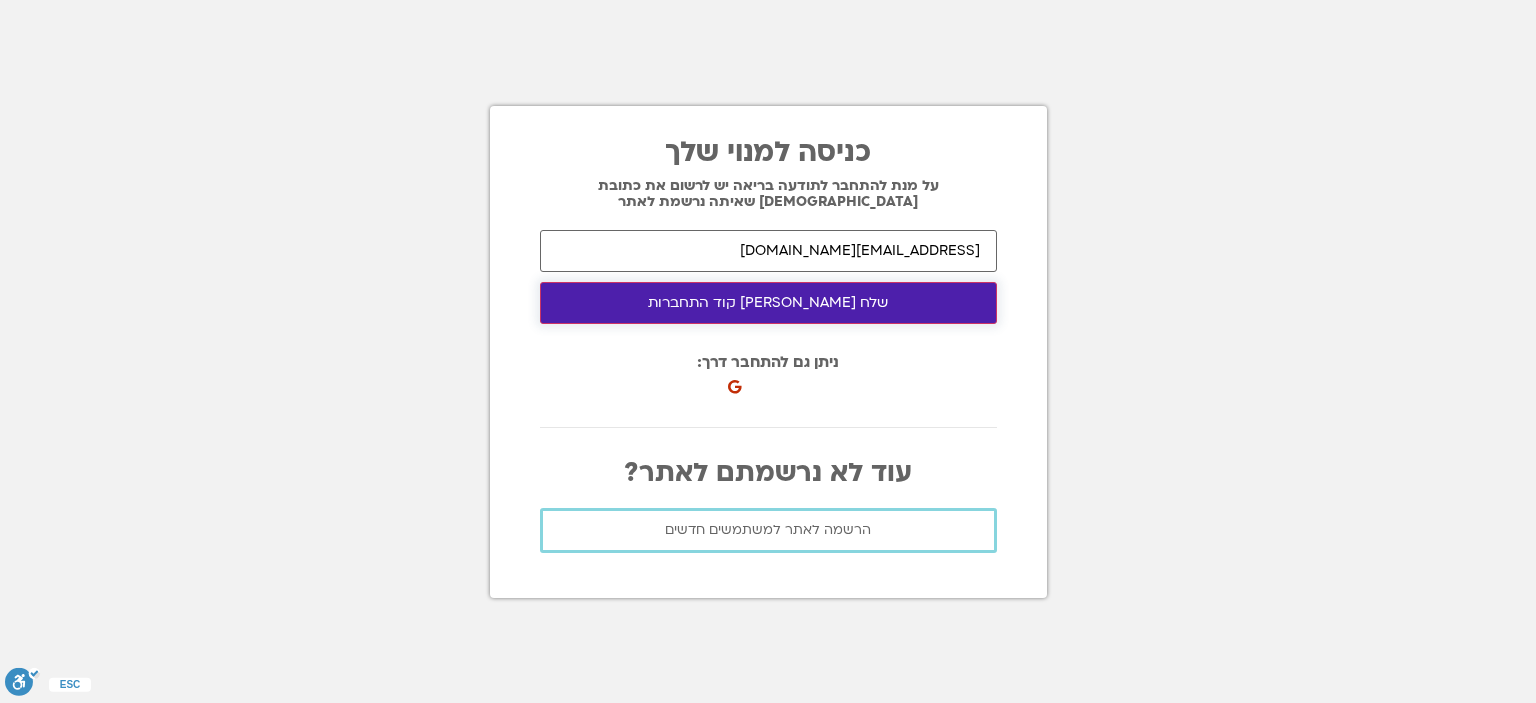 click on "שלח לי קוד התחברות" at bounding box center (768, 303) 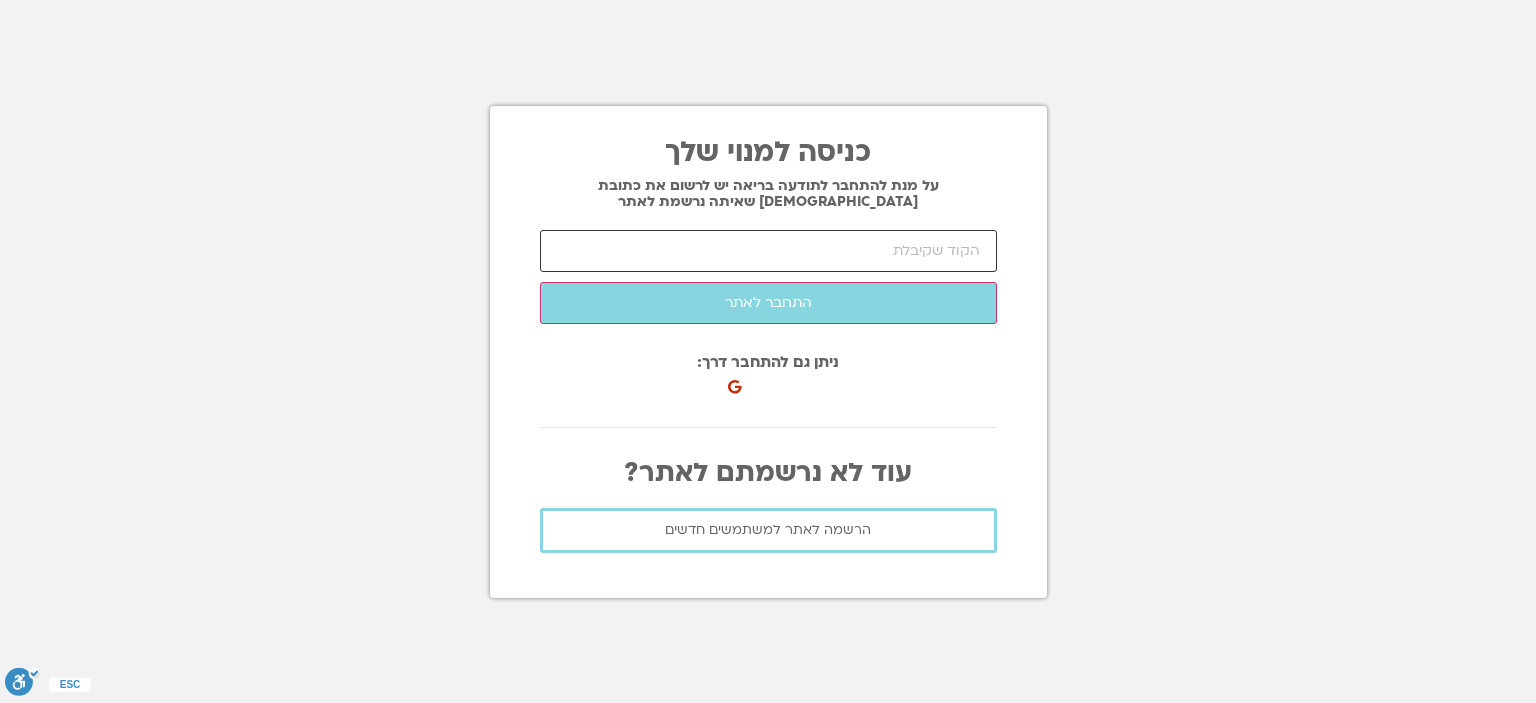click at bounding box center [768, 251] 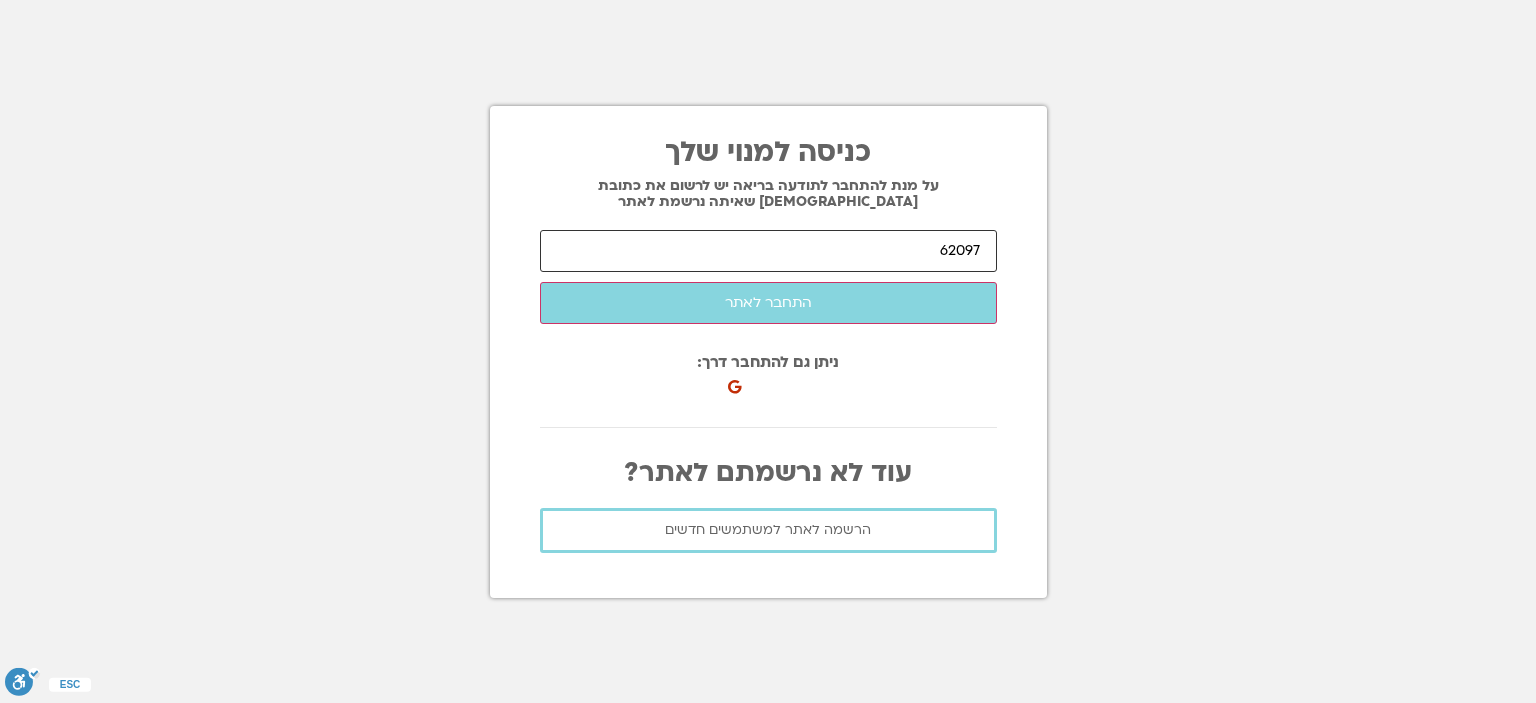 type on "62097" 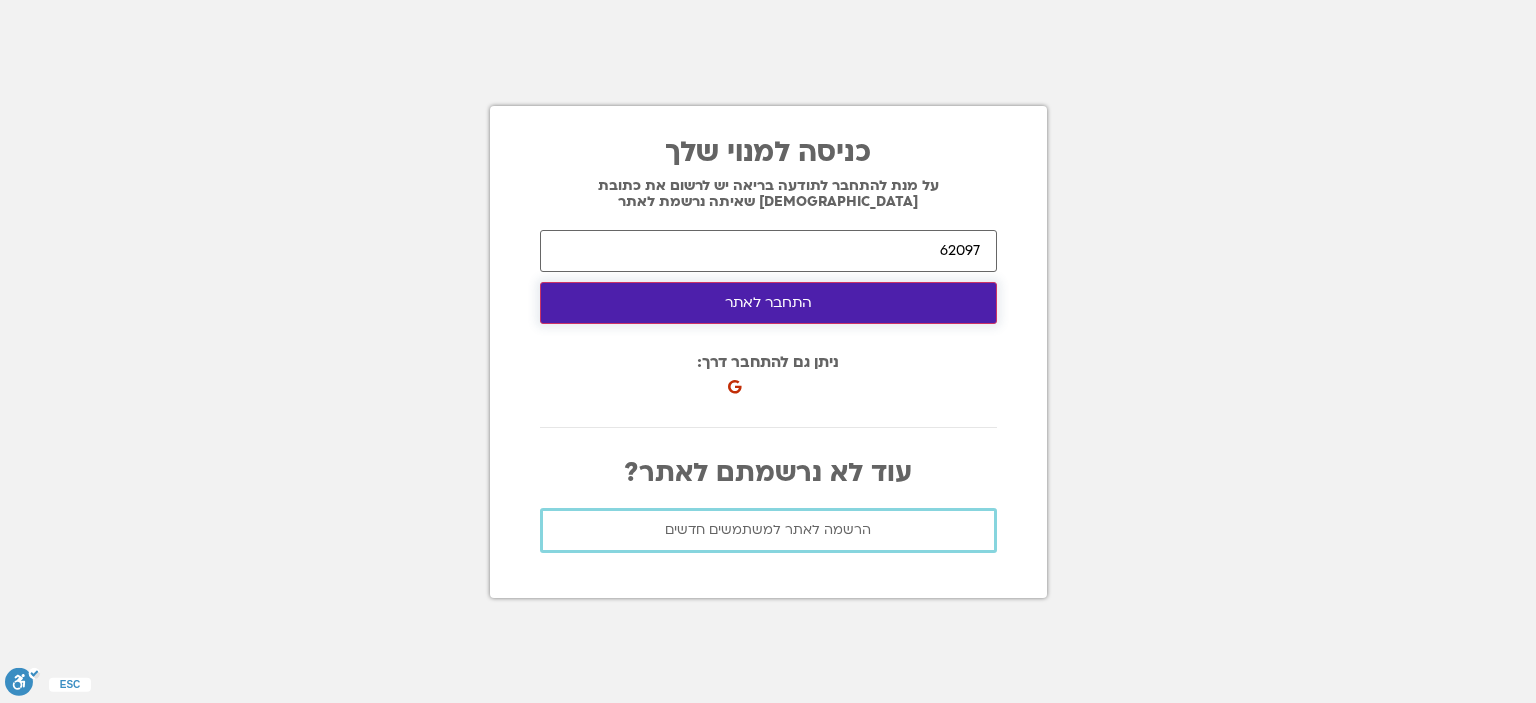 click on "התחבר
לאתר" at bounding box center [768, 303] 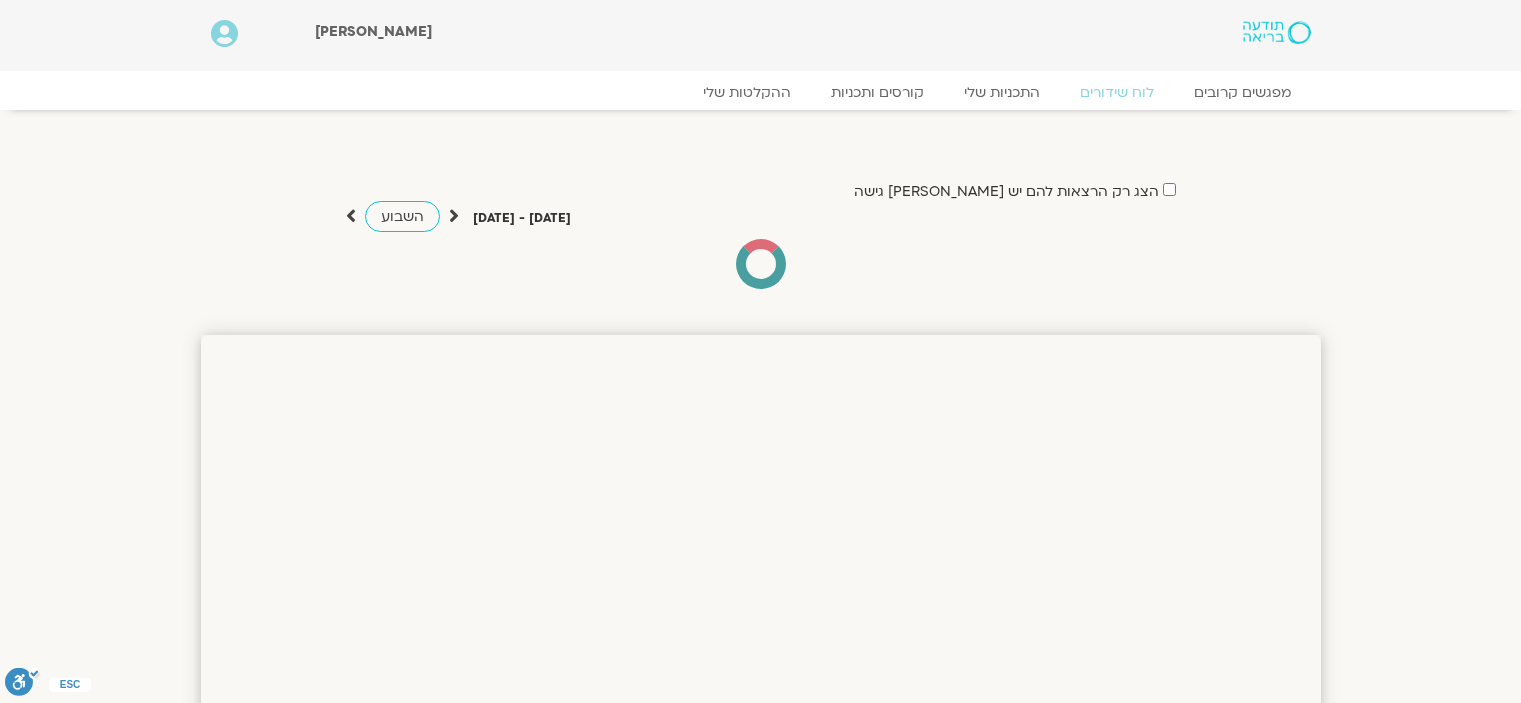 scroll, scrollTop: 0, scrollLeft: 0, axis: both 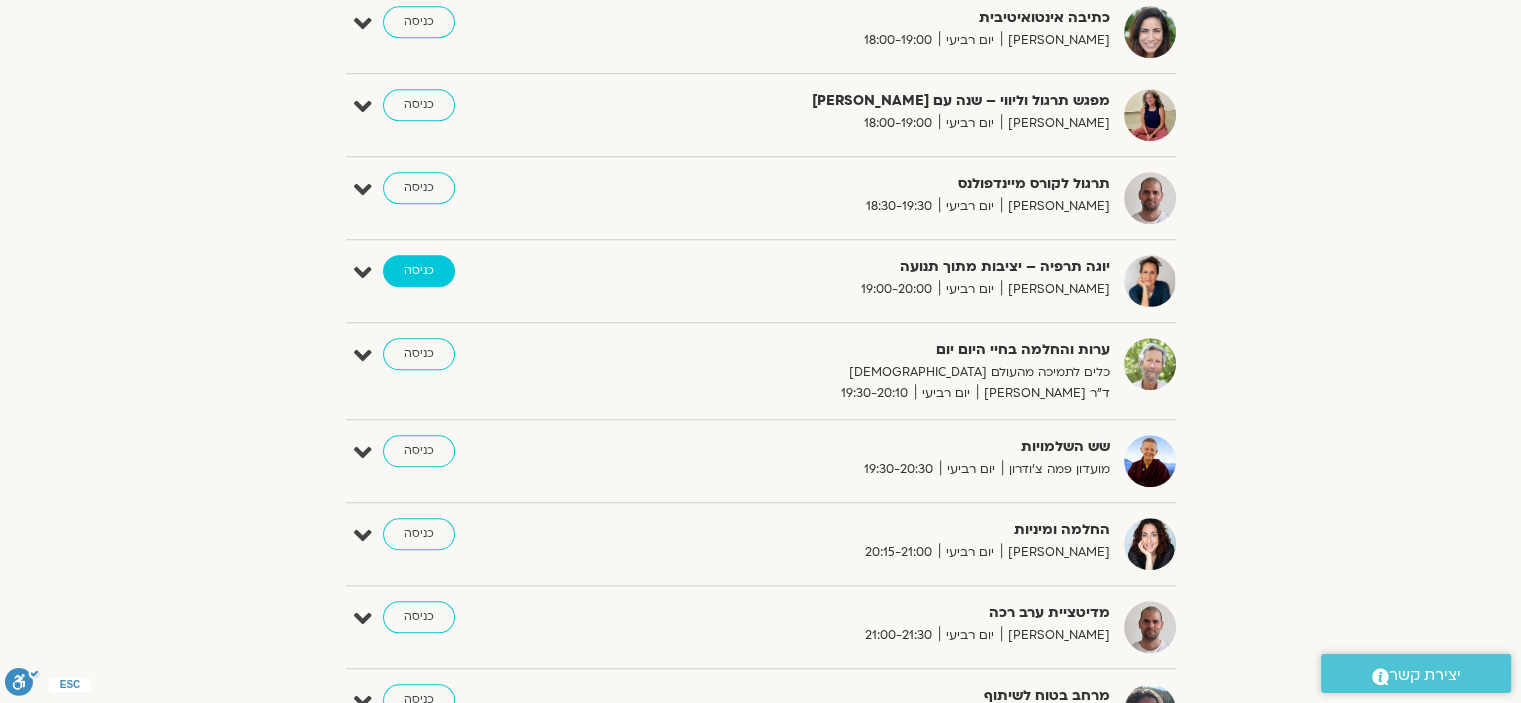 click on "כניסה" at bounding box center (419, 271) 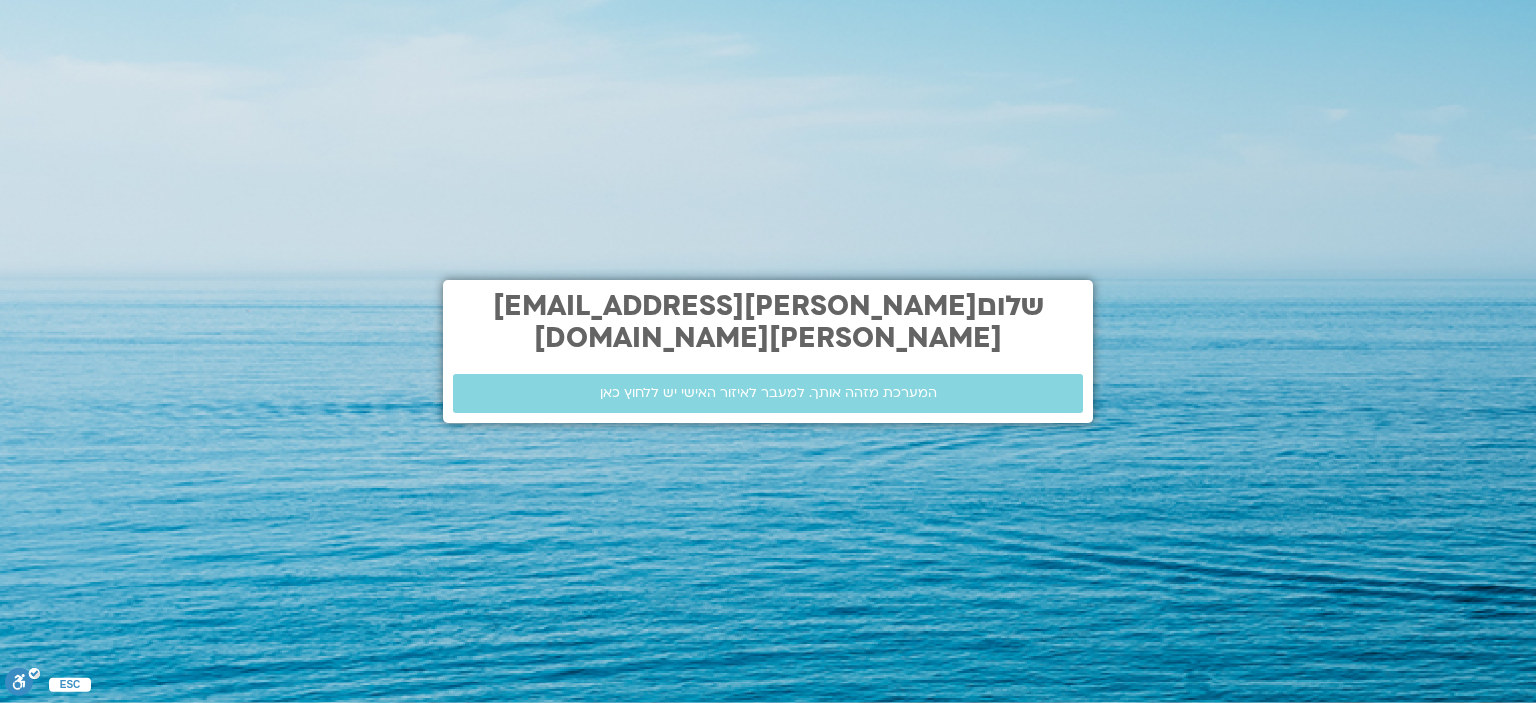 scroll, scrollTop: 0, scrollLeft: 0, axis: both 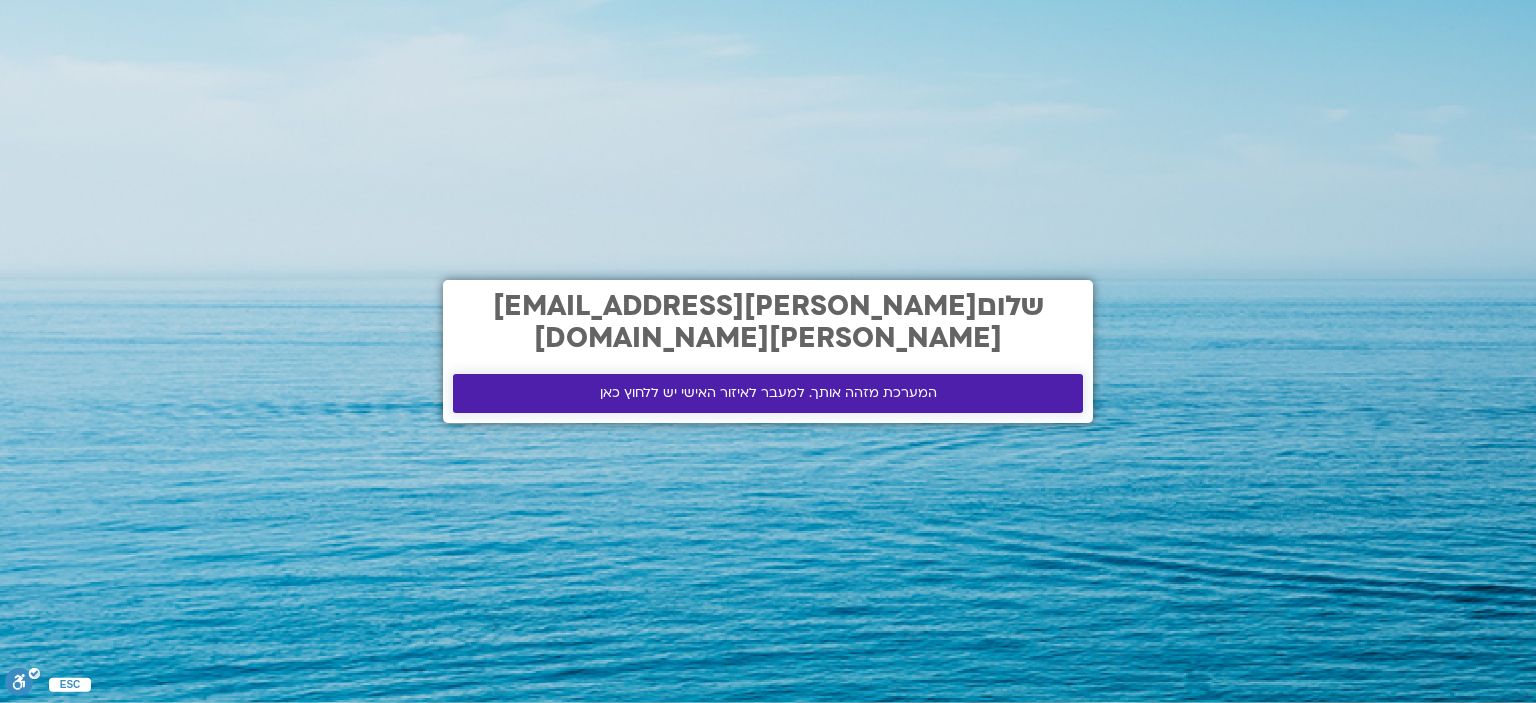 click on "המערכת מזהה אותך. למעבר לאיזור האישי יש ללחוץ כאן" at bounding box center (768, 393) 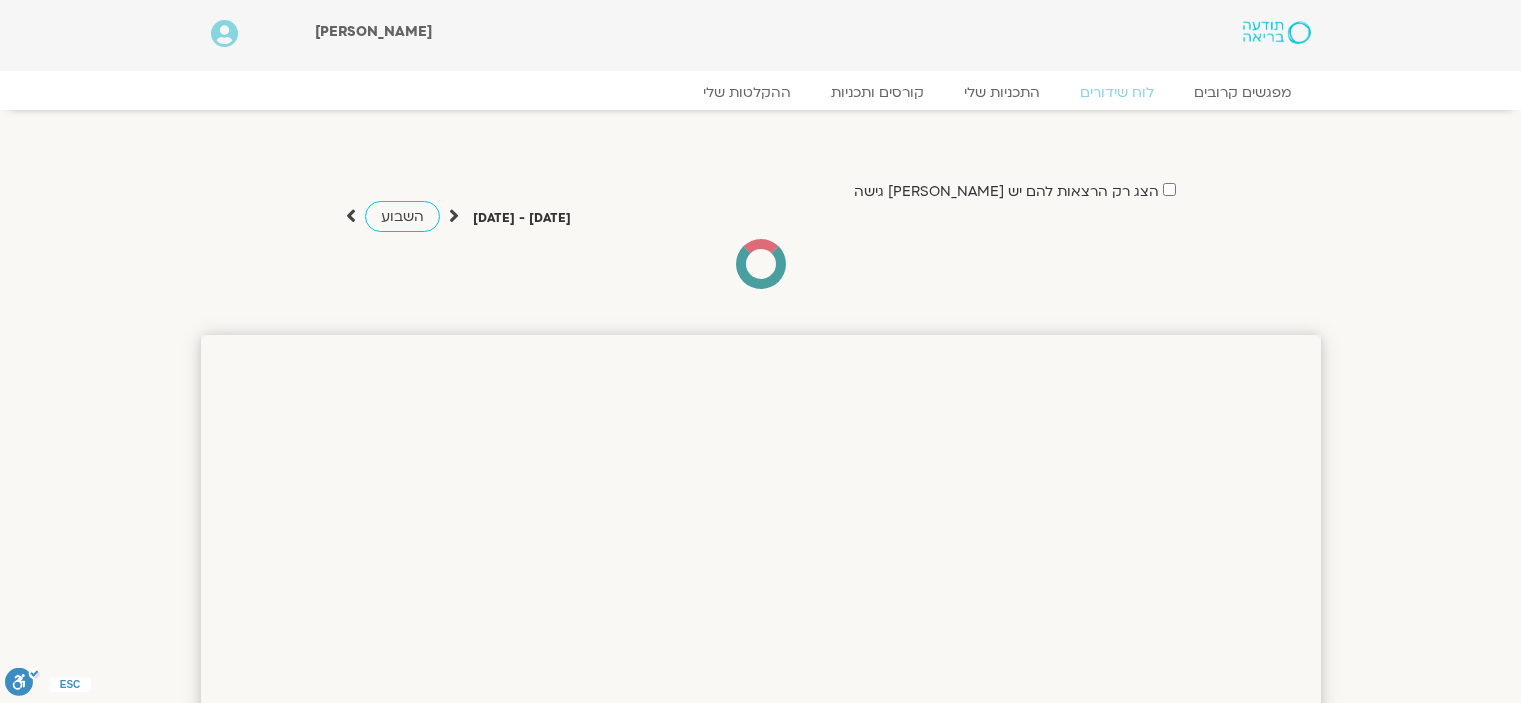 scroll, scrollTop: 0, scrollLeft: 0, axis: both 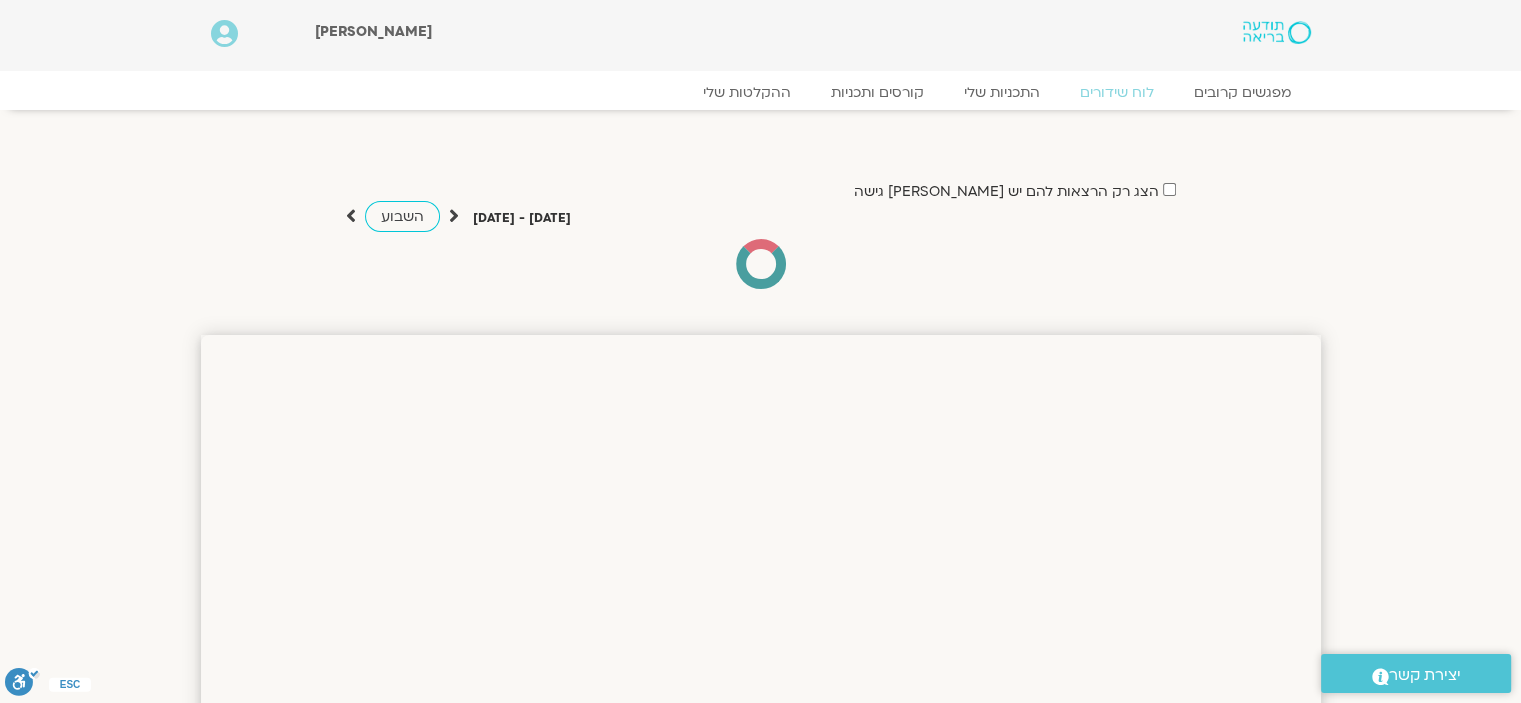 click on "מפגשים קרובים
לוח שידורים
התכניות שלי
קורסים ותכניות
ההקלטות שלי
מפגשים קרובים
לוח שידורים
התכניות שלי
קורסים ותכניות
ההקלטות שלי
מפגשים קרובים
לוח שידורים
התכניות שלי
קורסים ותכניות
ההקלטות שלי
מפגשים קרובים
לוח שידורים
התכניות שלי
קורסים ותכניות
ההקלטות שלי" at bounding box center (761, 98) 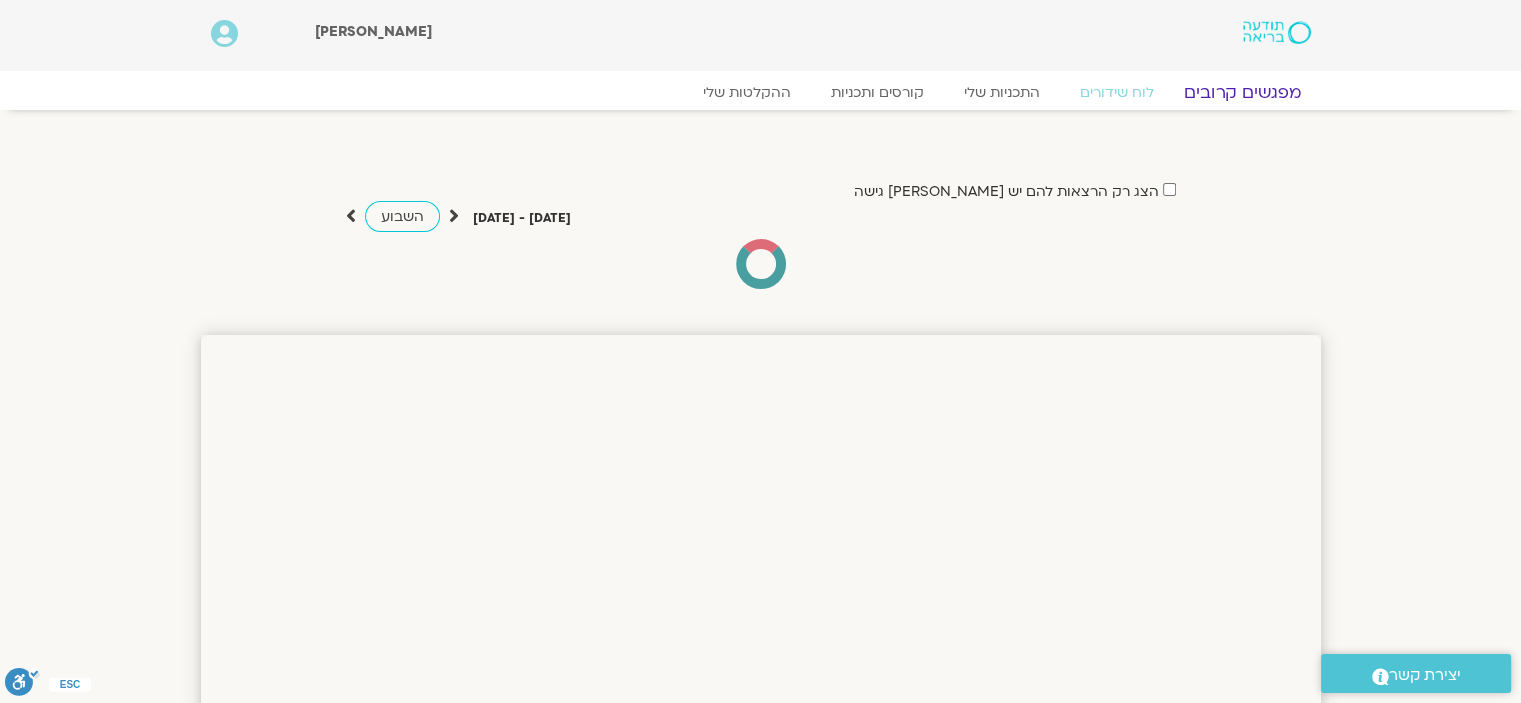 click on "מפגשים קרובים" 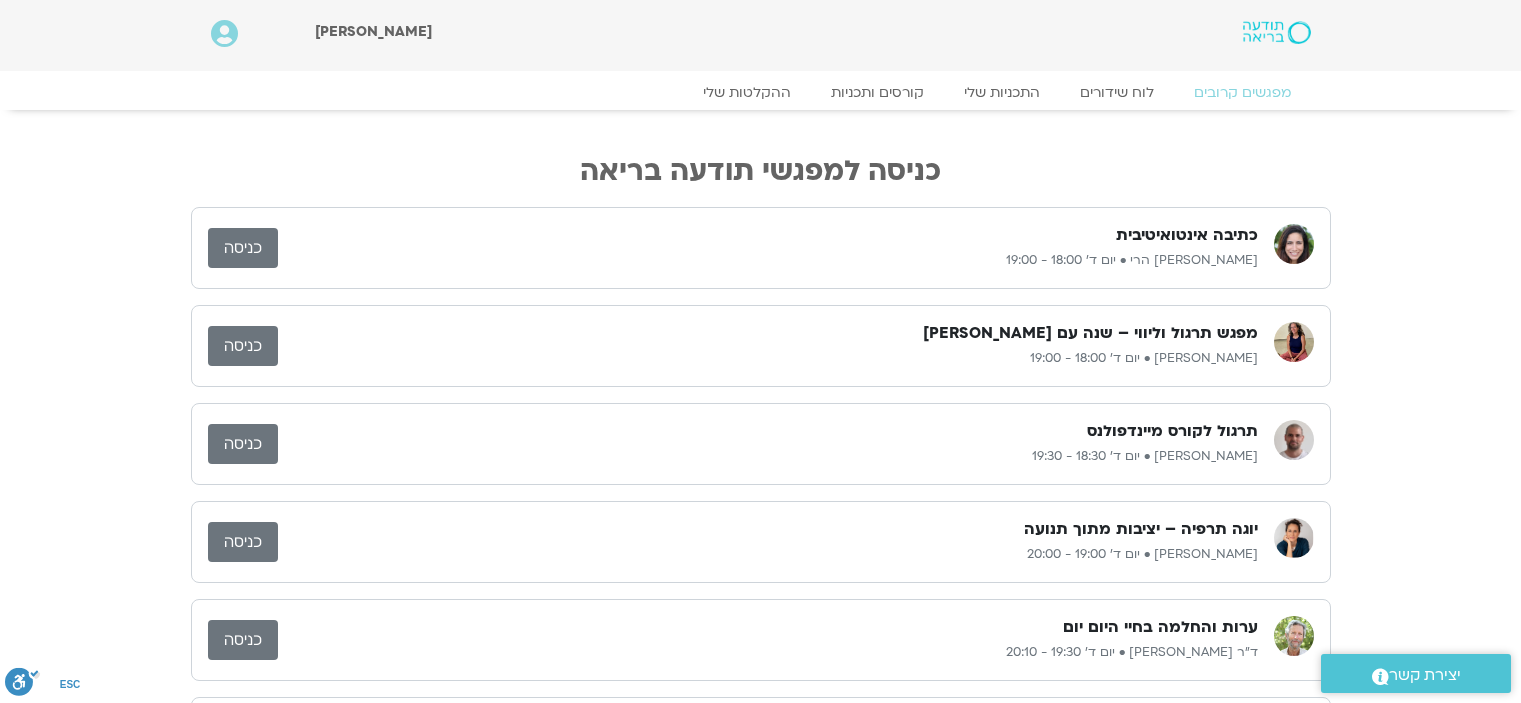 scroll, scrollTop: 0, scrollLeft: 0, axis: both 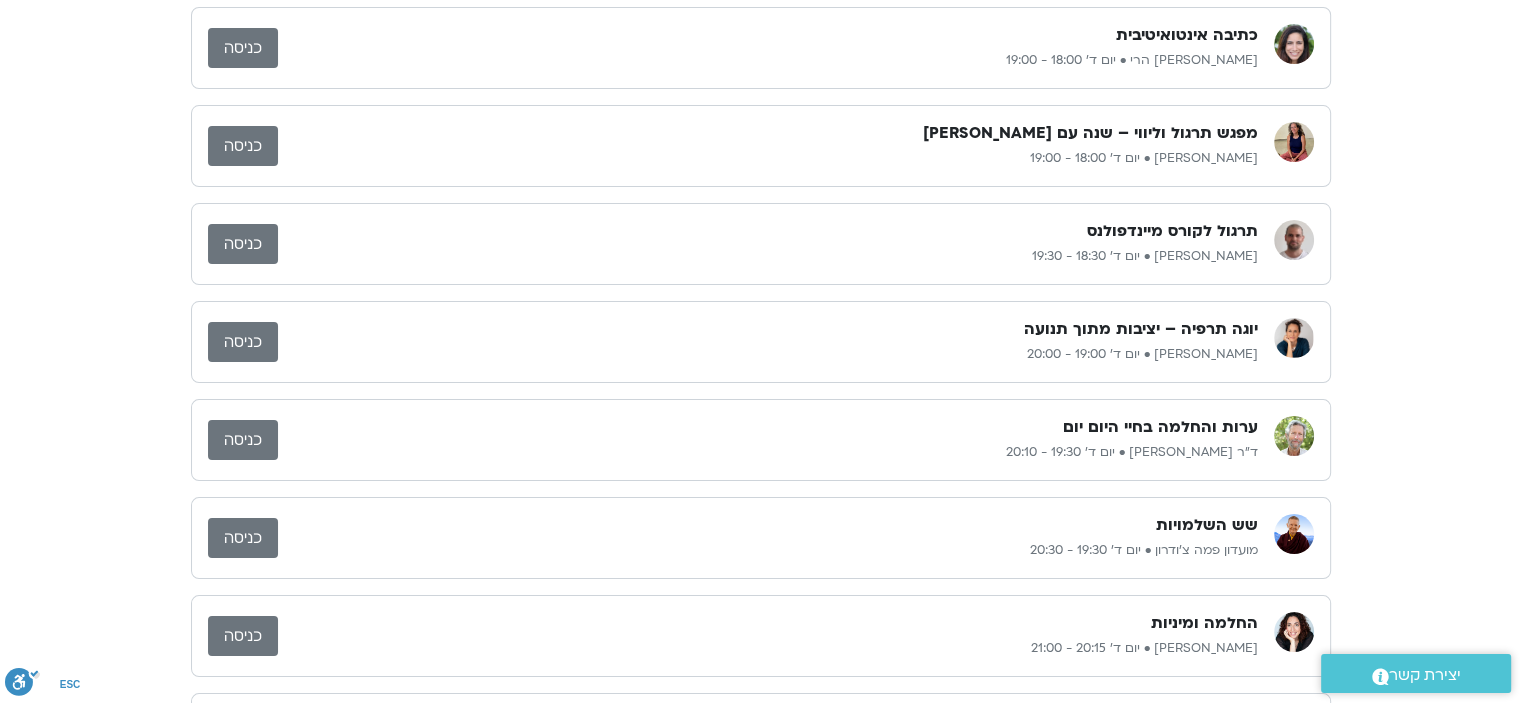 click on "כניסה" at bounding box center [243, 342] 